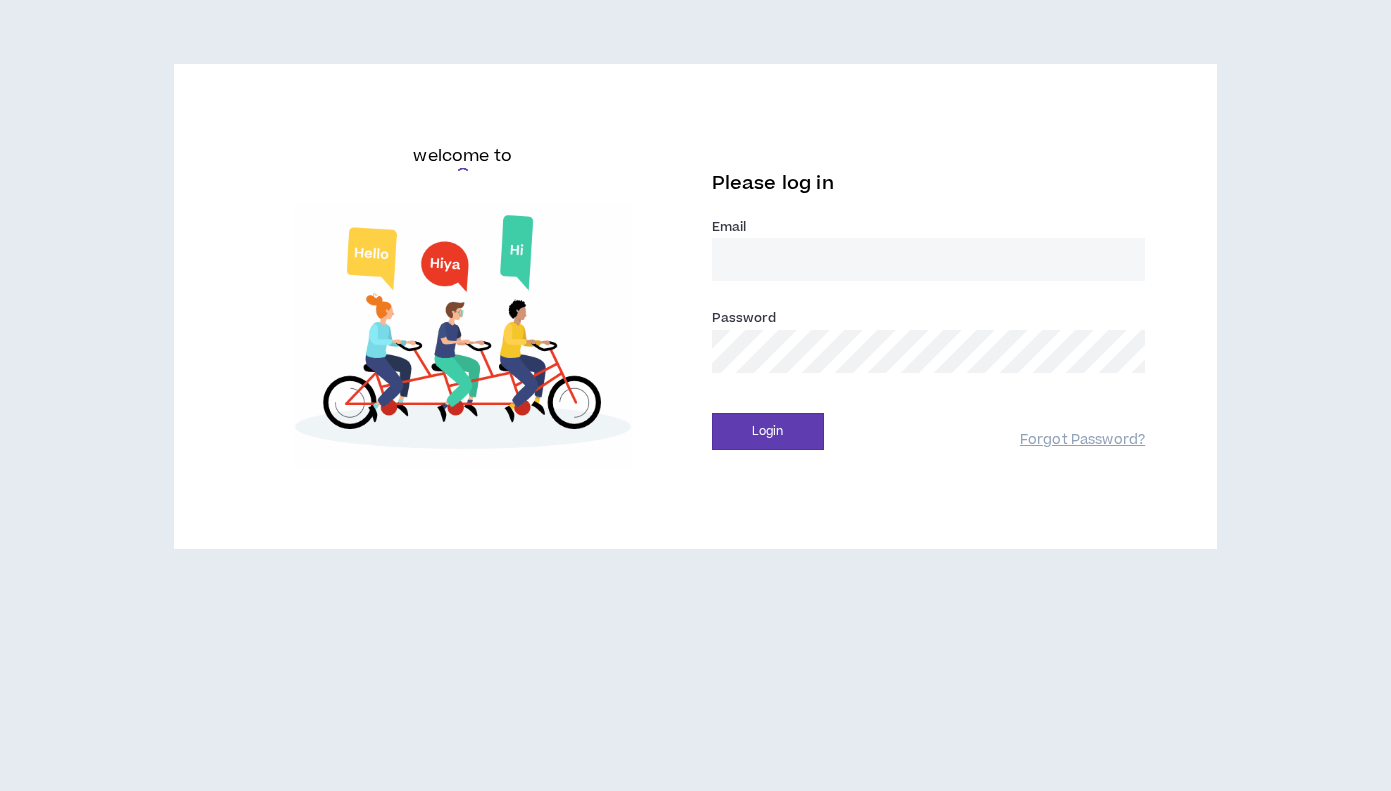 scroll, scrollTop: 0, scrollLeft: 0, axis: both 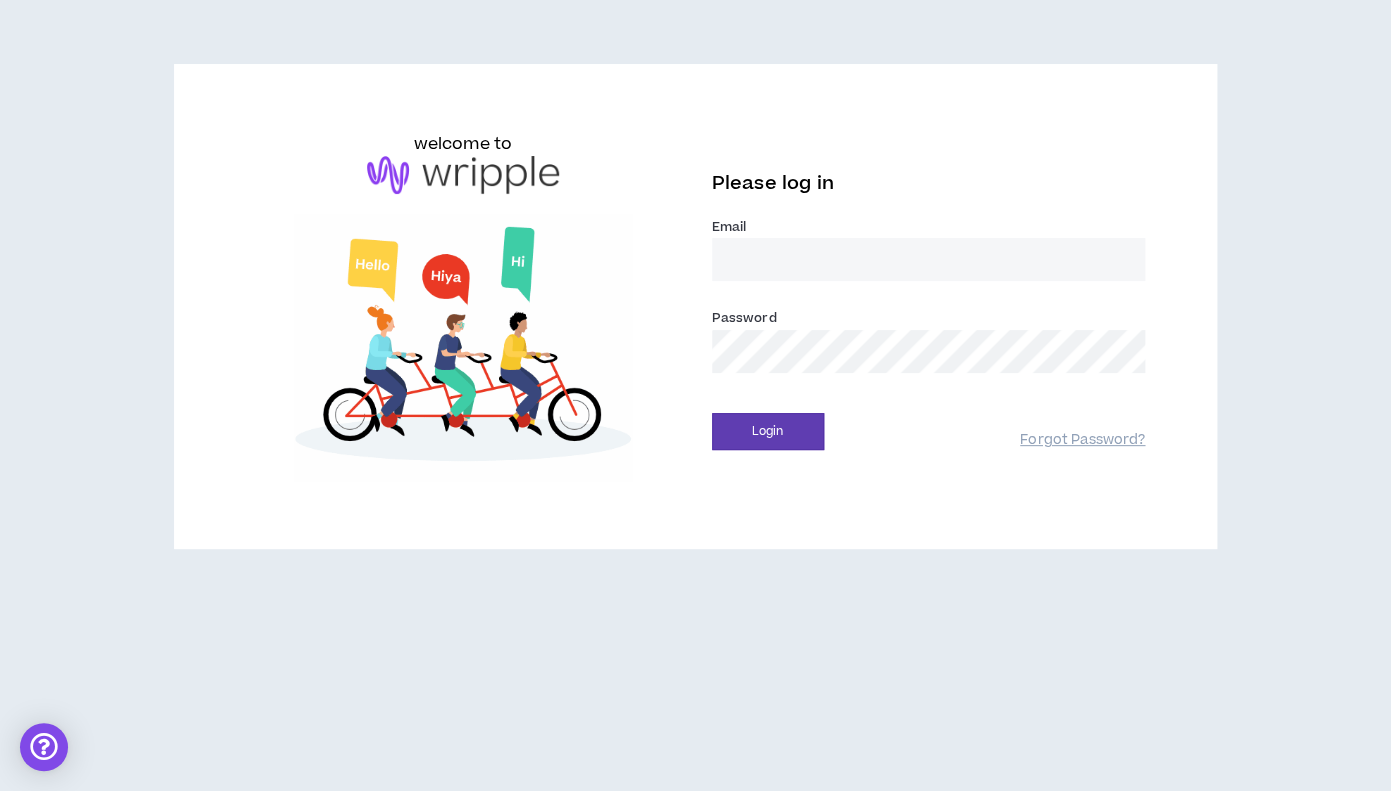 click on "Email  *" at bounding box center (929, 259) 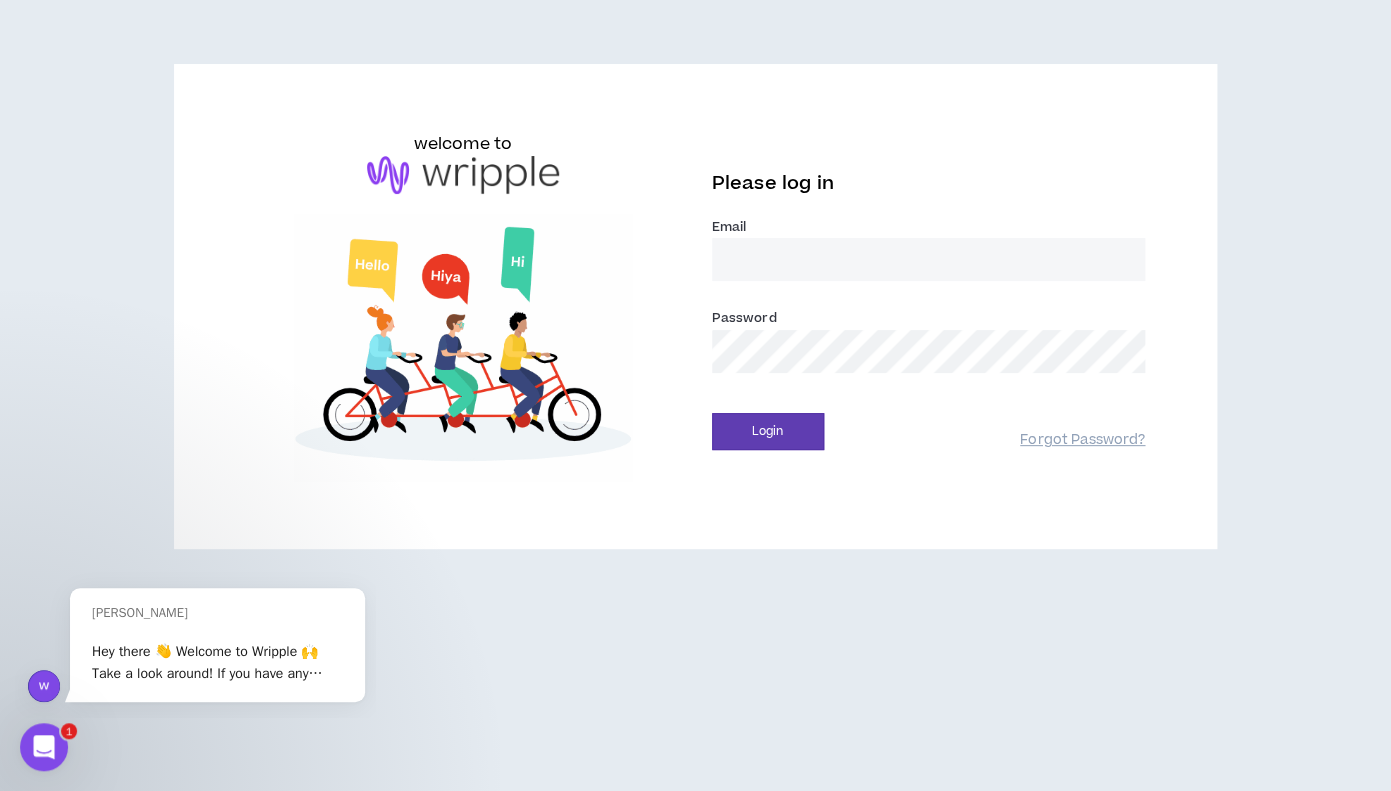 scroll, scrollTop: 0, scrollLeft: 0, axis: both 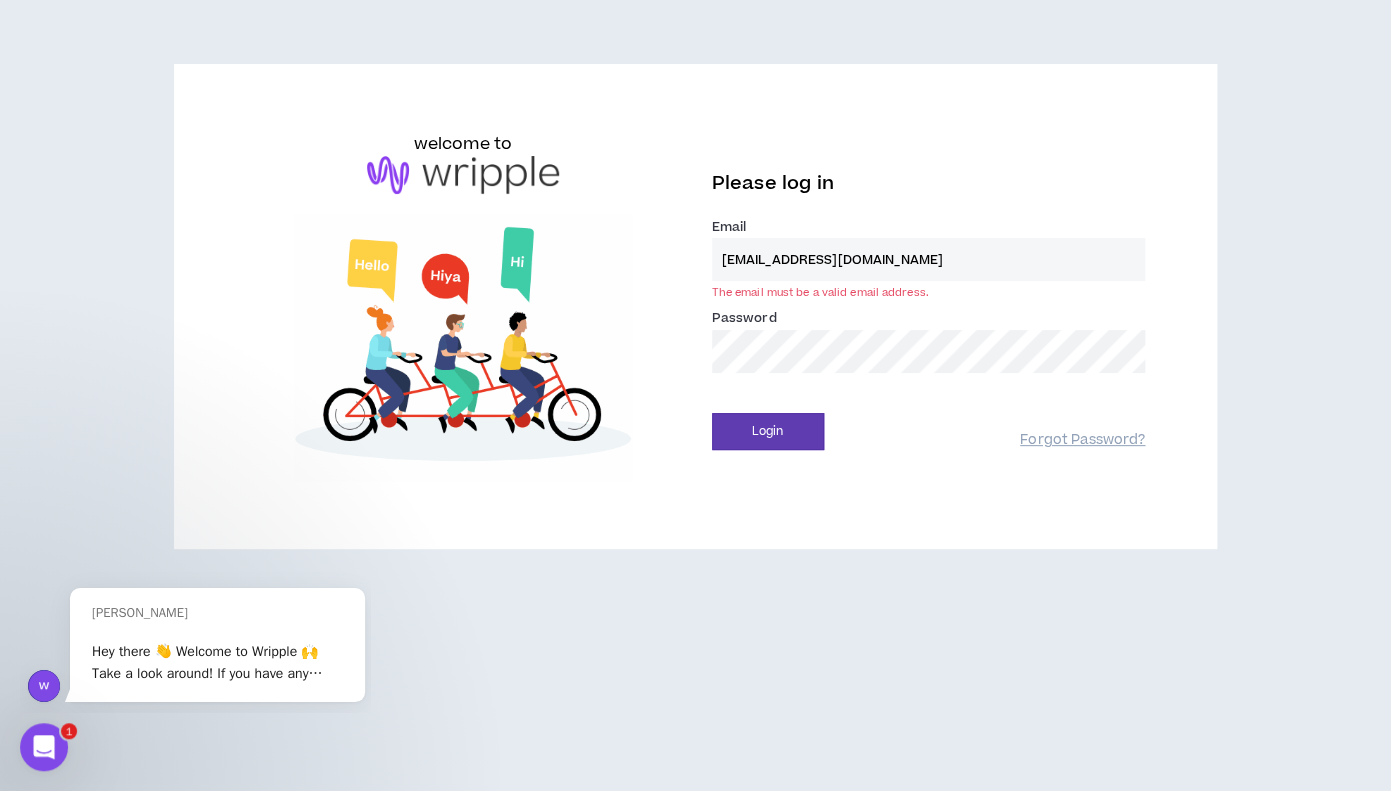 type on "[EMAIL_ADDRESS][DOMAIN_NAME]" 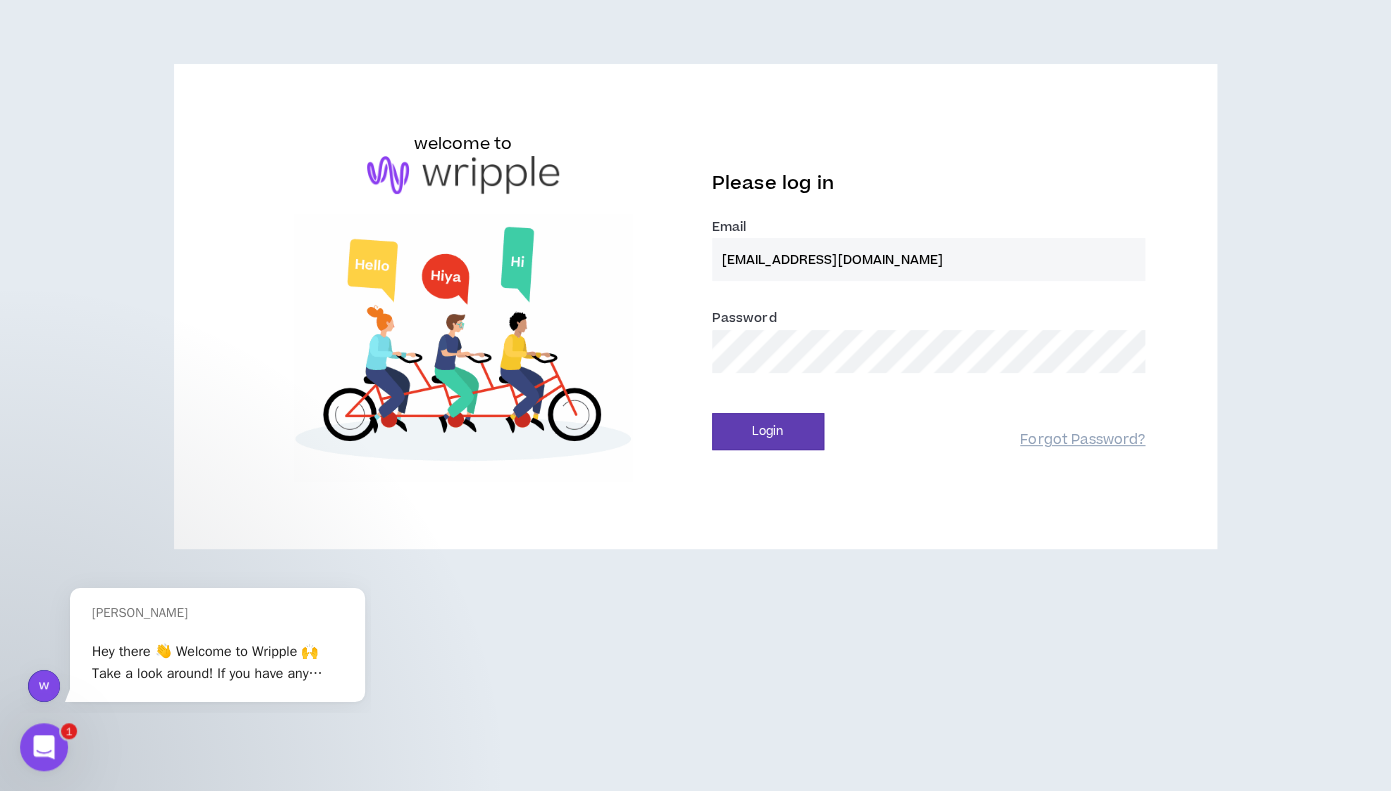 click on "Login" at bounding box center (768, 431) 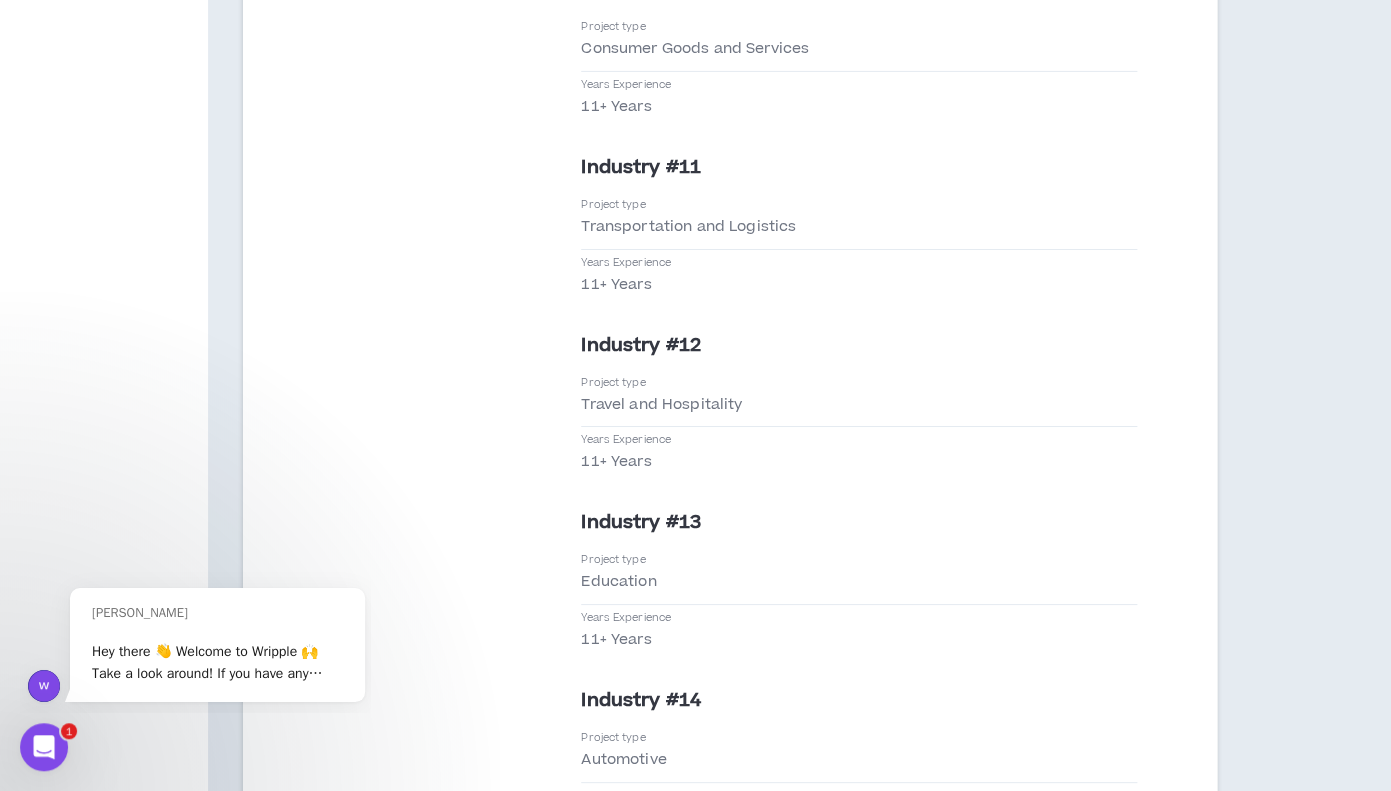 scroll, scrollTop: 8583, scrollLeft: 0, axis: vertical 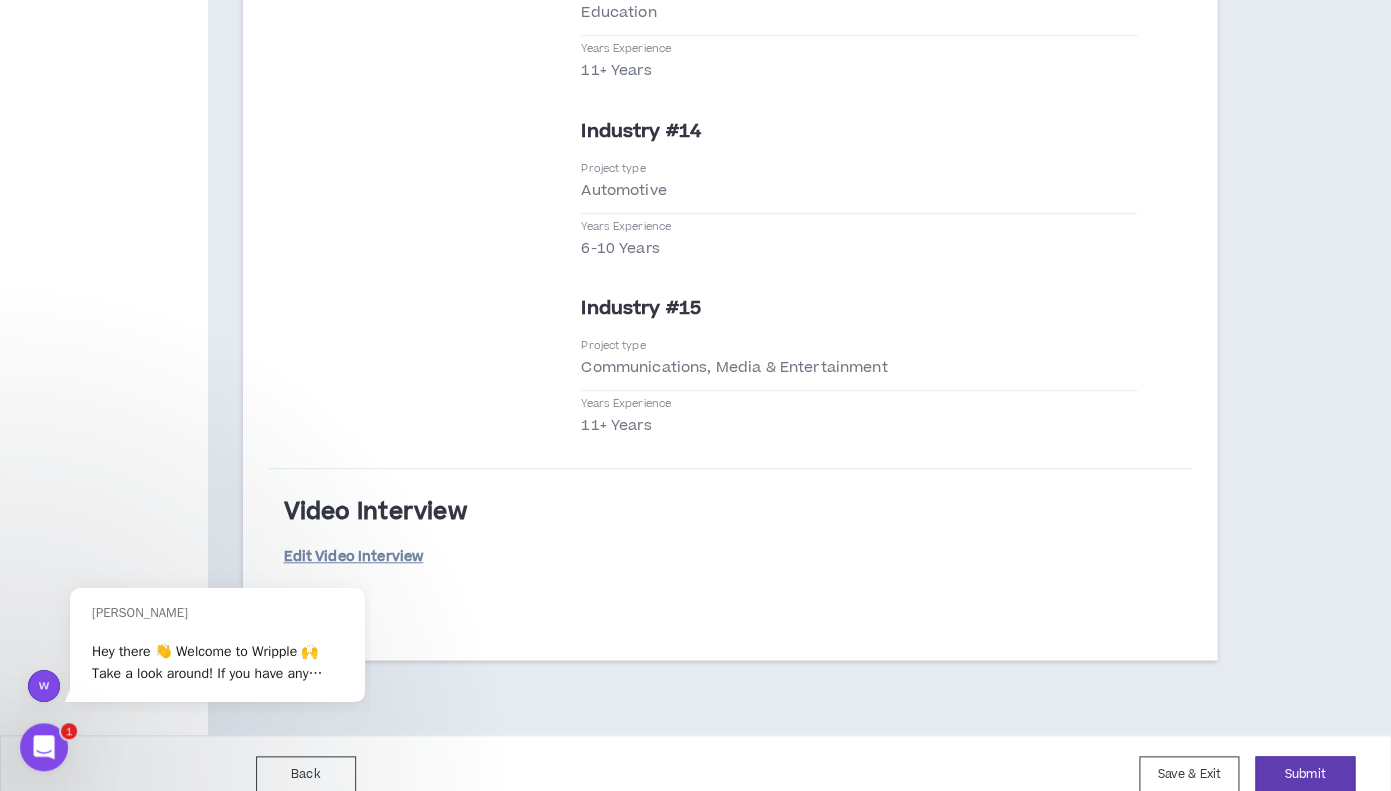 click on "Edit Video Interview" at bounding box center (353, 557) 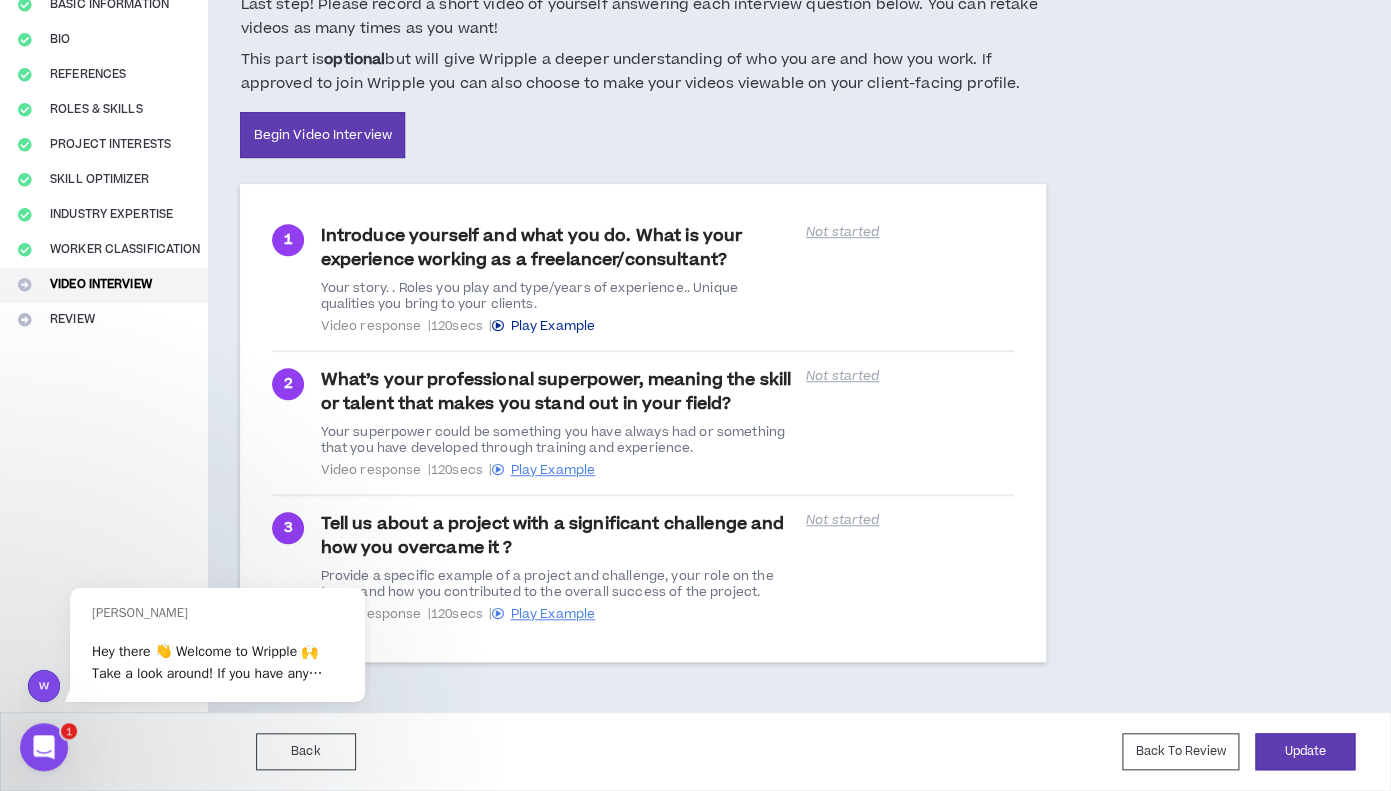 click on "Play Example" at bounding box center (552, 326) 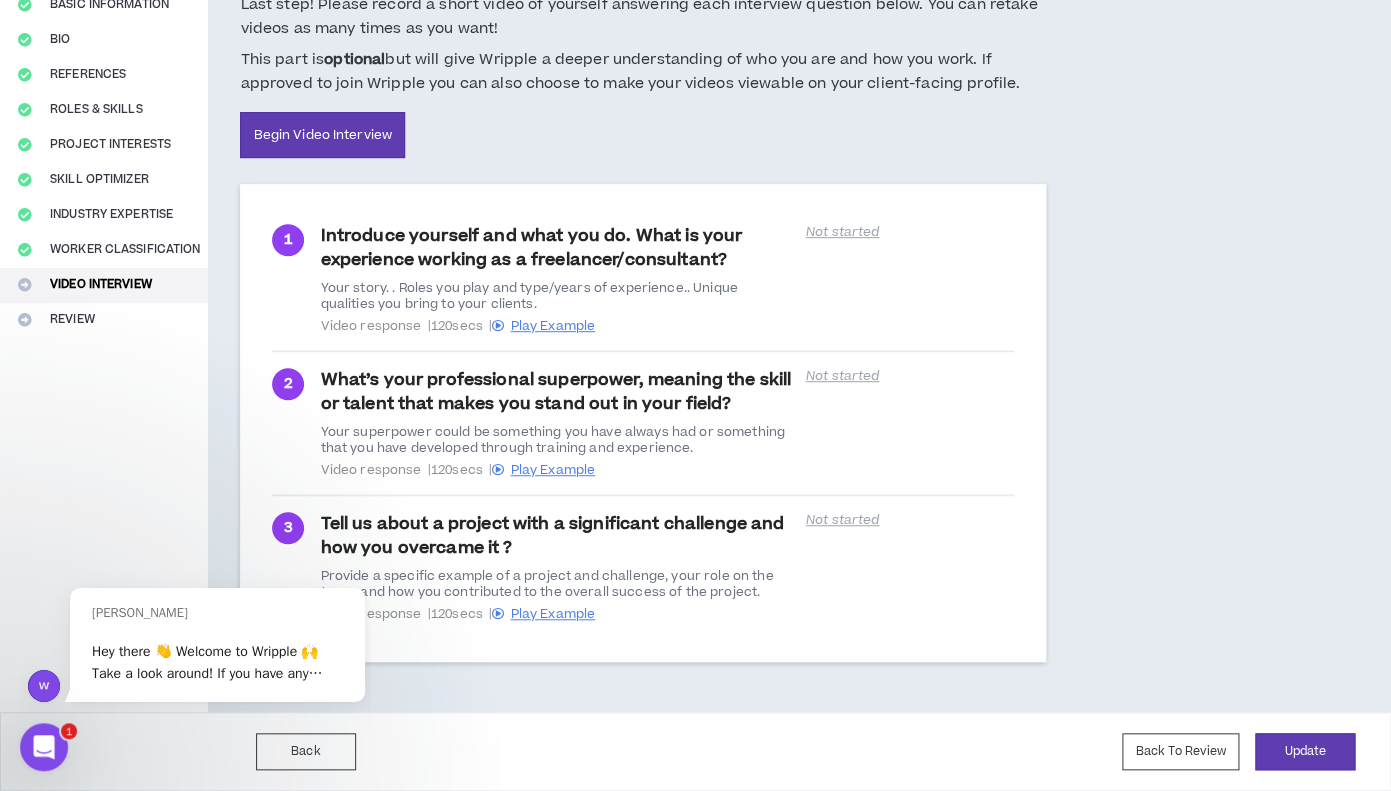 click on "Video Interview Video interview is optional and not required. Last step! Please record a short video of yourself answering each interview question below. You can retake videos as many times as you want! This part is  optional  but will give Wripple a deeper understanding of who you are and how you work. If approved to join Wripple you can also choose to make your videos viewable on your client-facing profile. Begin Video Interview 1 Introduce yourself and what you do. What is your experience working as a freelancer/consultant? Your story. . Roles you play and type/years of experience.. Unique qualities you bring to your clients. Video response  |   120  secs  |   Play Example Not started 2 What’s your professional superpower, meaning the skill or talent that makes you stand out in your field? Your superpower could be something you have always had or something that you have developed through training and experience. Video response  |   120  secs  |   Play Example Not started 3 Video response  |" at bounding box center [642, 308] 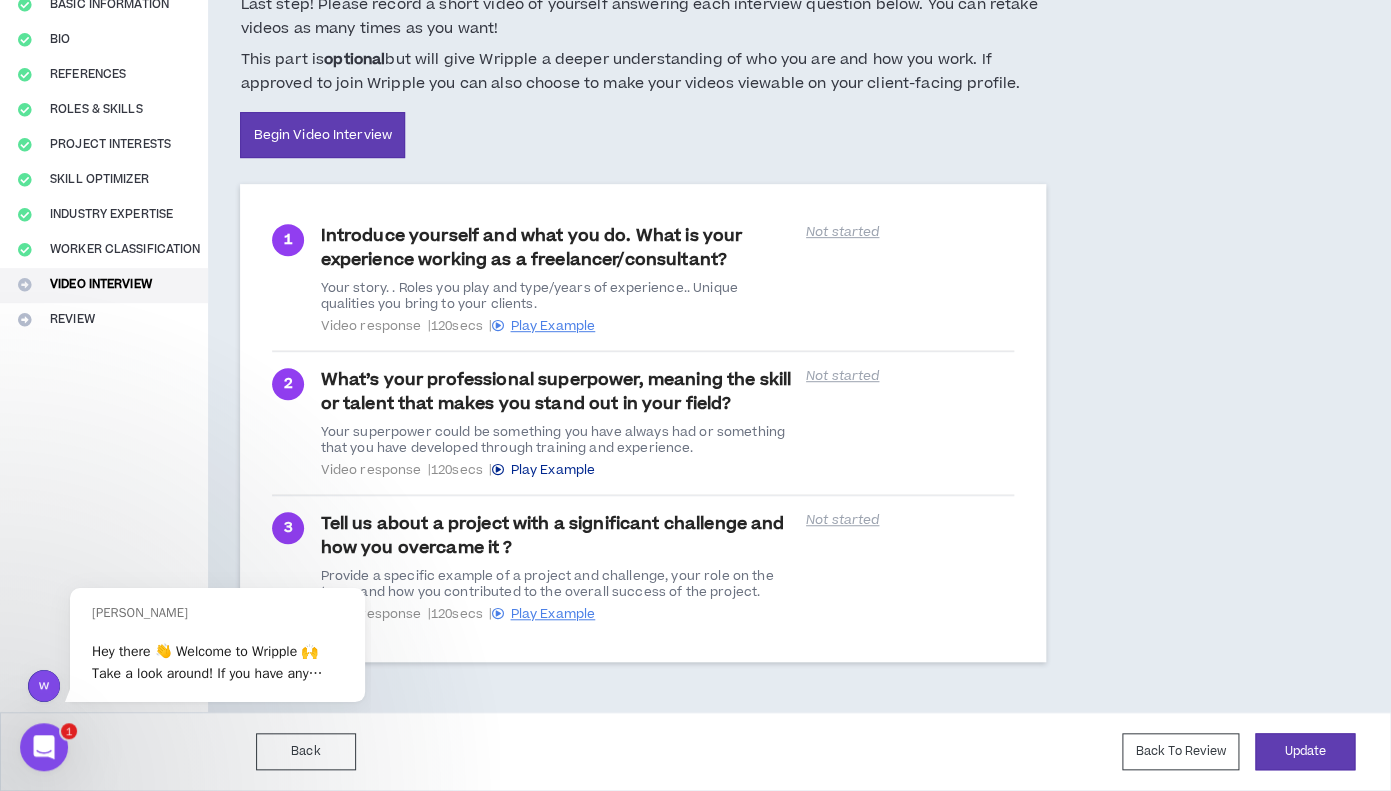click on "Play Example" at bounding box center [552, 470] 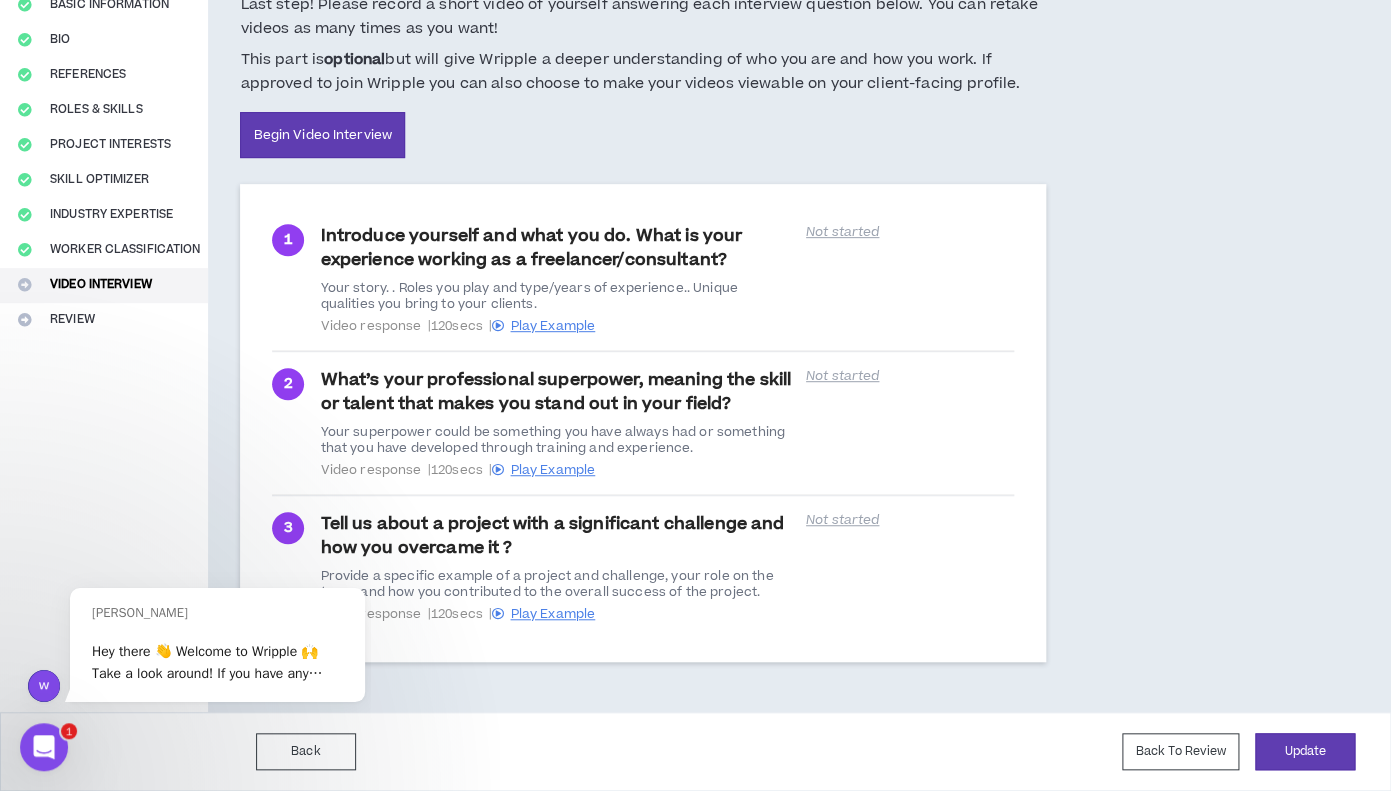 click on "Video Interview Video interview is optional and not required. Last step! Please record a short video of yourself answering each interview question below. You can retake videos as many times as you want! This part is  optional  but will give Wripple a deeper understanding of who you are and how you work. If approved to join Wripple you can also choose to make your videos viewable on your client-facing profile. Begin Video Interview 1 Introduce yourself and what you do. What is your experience working as a freelancer/consultant? Your story. . Roles you play and type/years of experience.. Unique qualities you bring to your clients. Video response  |   120  secs  |   Play Example Not started 2 What’s your professional superpower, meaning the skill or talent that makes you stand out in your field? Your superpower could be something you have always had or something that you have developed through training and experience. Video response  |   120  secs  |   Play Example Not started 3 Video response  |" at bounding box center (642, 308) 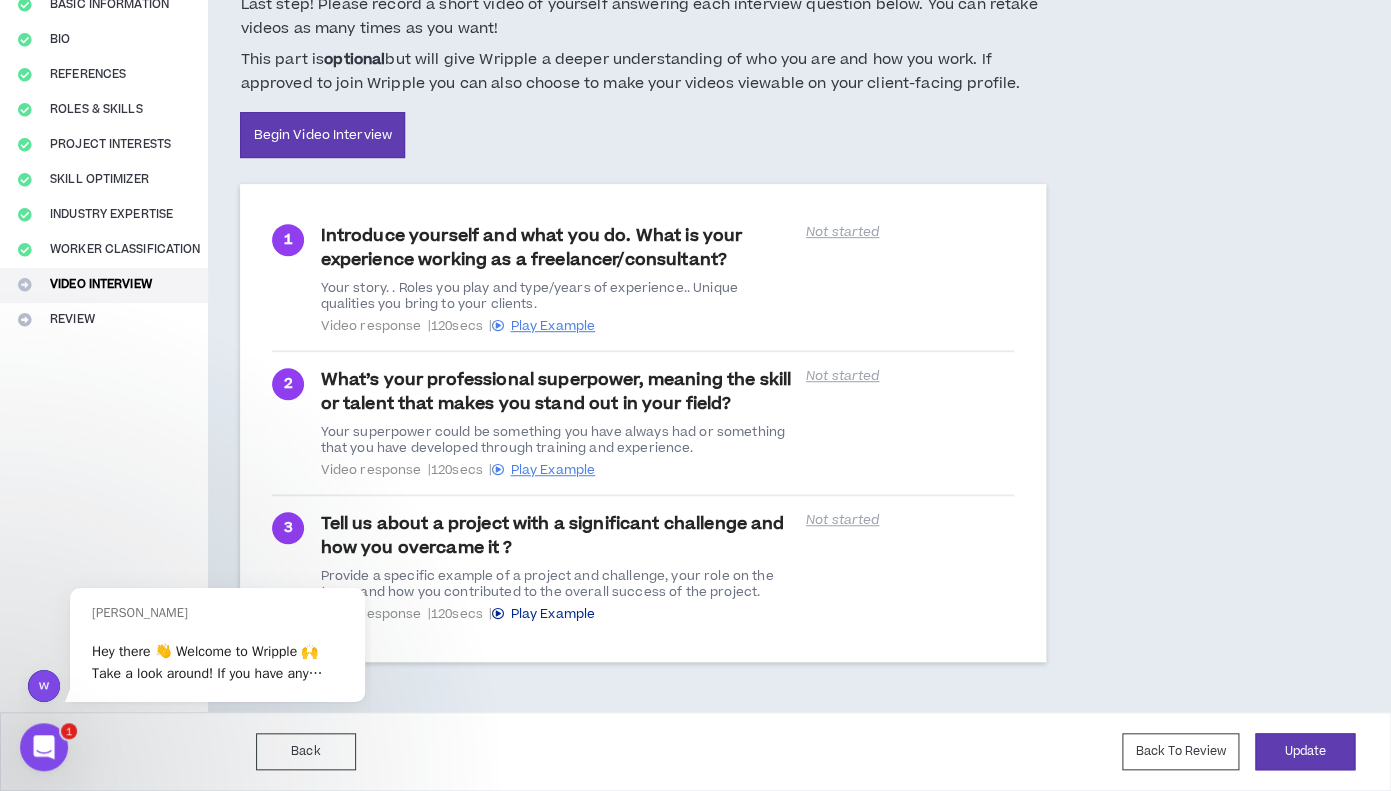 click on "Play Example" at bounding box center (552, 614) 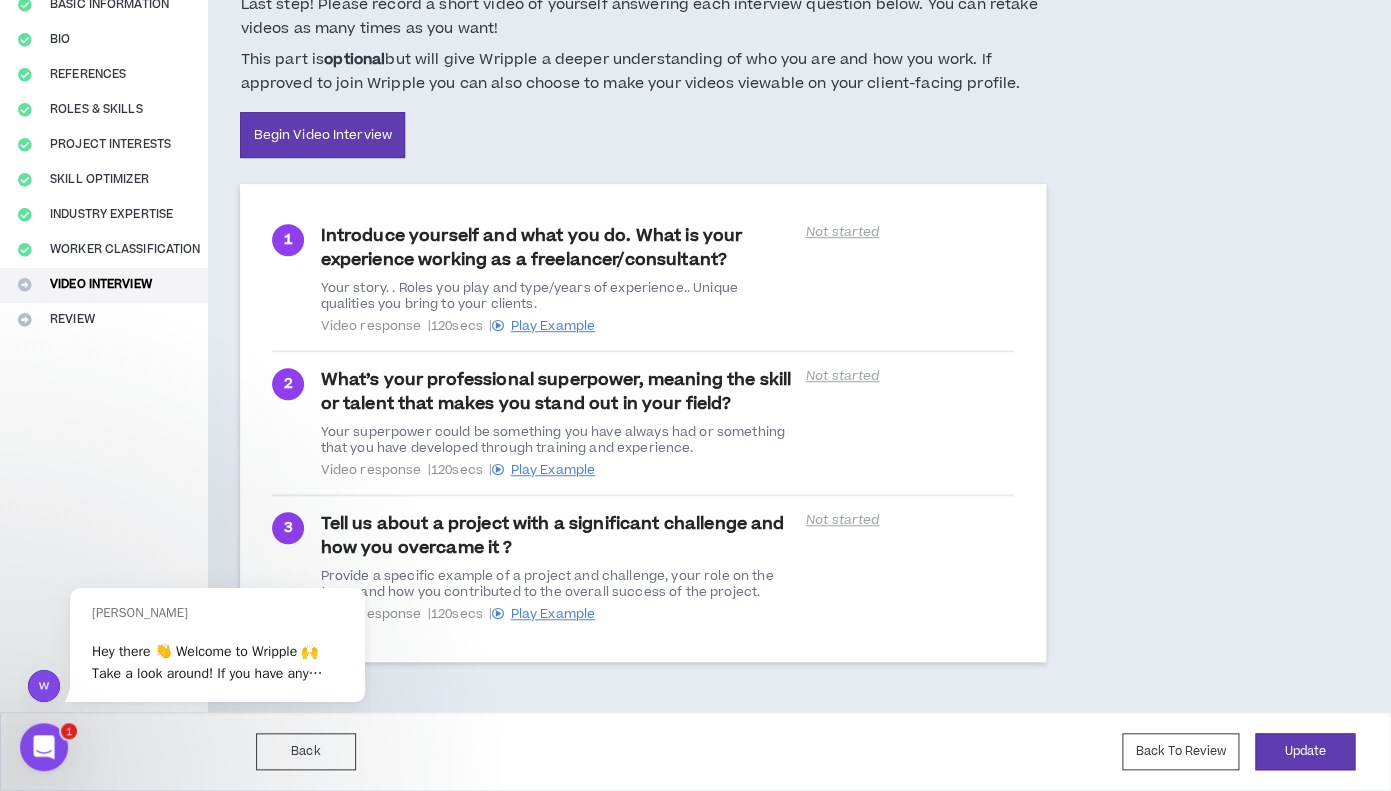 click on "Video Interview Video interview is optional and not required. Last step! Please record a short video of yourself answering each interview question below. You can retake videos as many times as you want! This part is  optional  but will give Wripple a deeper understanding of who you are and how you work. If approved to join Wripple you can also choose to make your videos viewable on your client-facing profile. Begin Video Interview 1 Introduce yourself and what you do. What is your experience working as a freelancer/consultant? Your story. . Roles you play and type/years of experience.. Unique qualities you bring to your clients. Video response  |   120  secs  |   Play Example Not started 2 What’s your professional superpower, meaning the skill or talent that makes you stand out in your field? Your superpower could be something you have always had or something that you have developed through training and experience. Video response  |   120  secs  |   Play Example Not started 3 Video response  |" at bounding box center [642, 308] 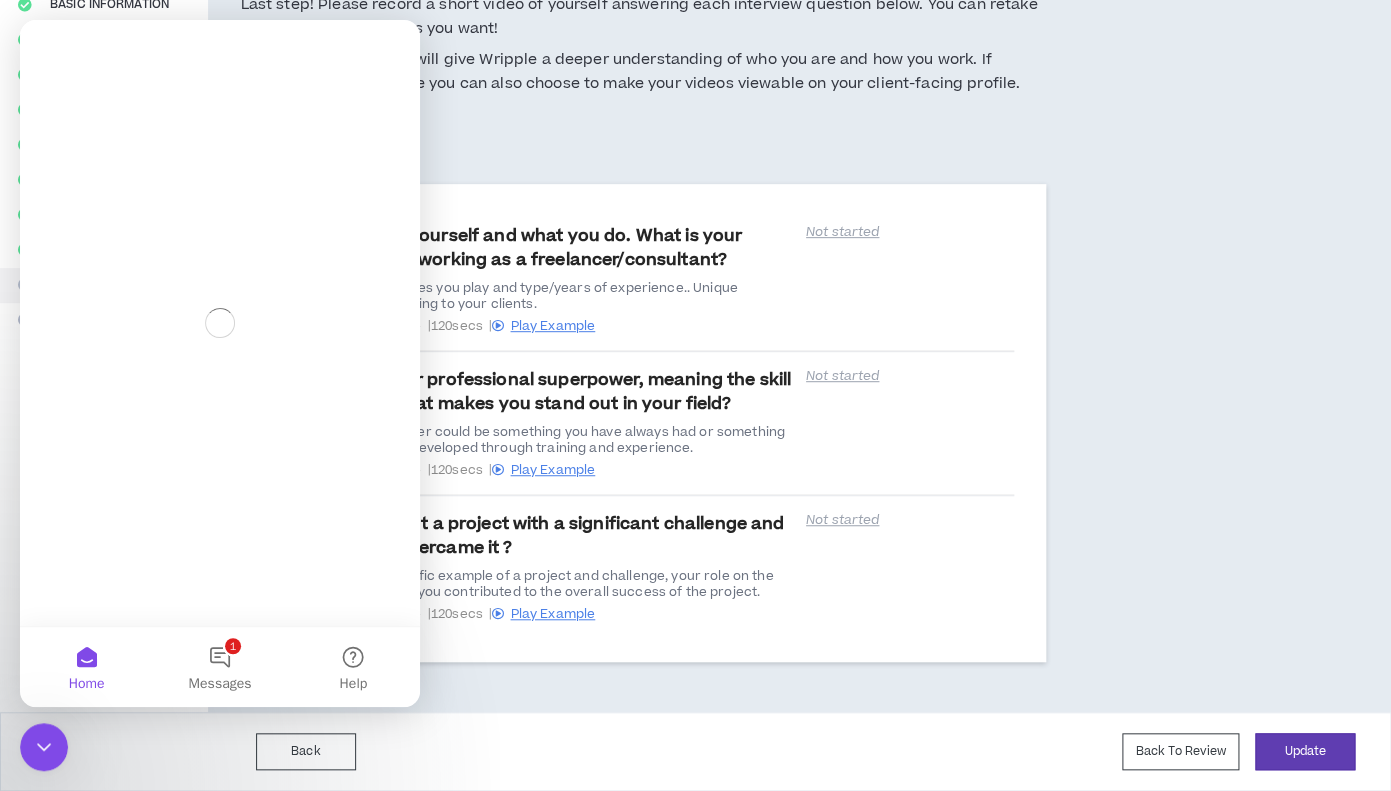 scroll, scrollTop: 0, scrollLeft: 0, axis: both 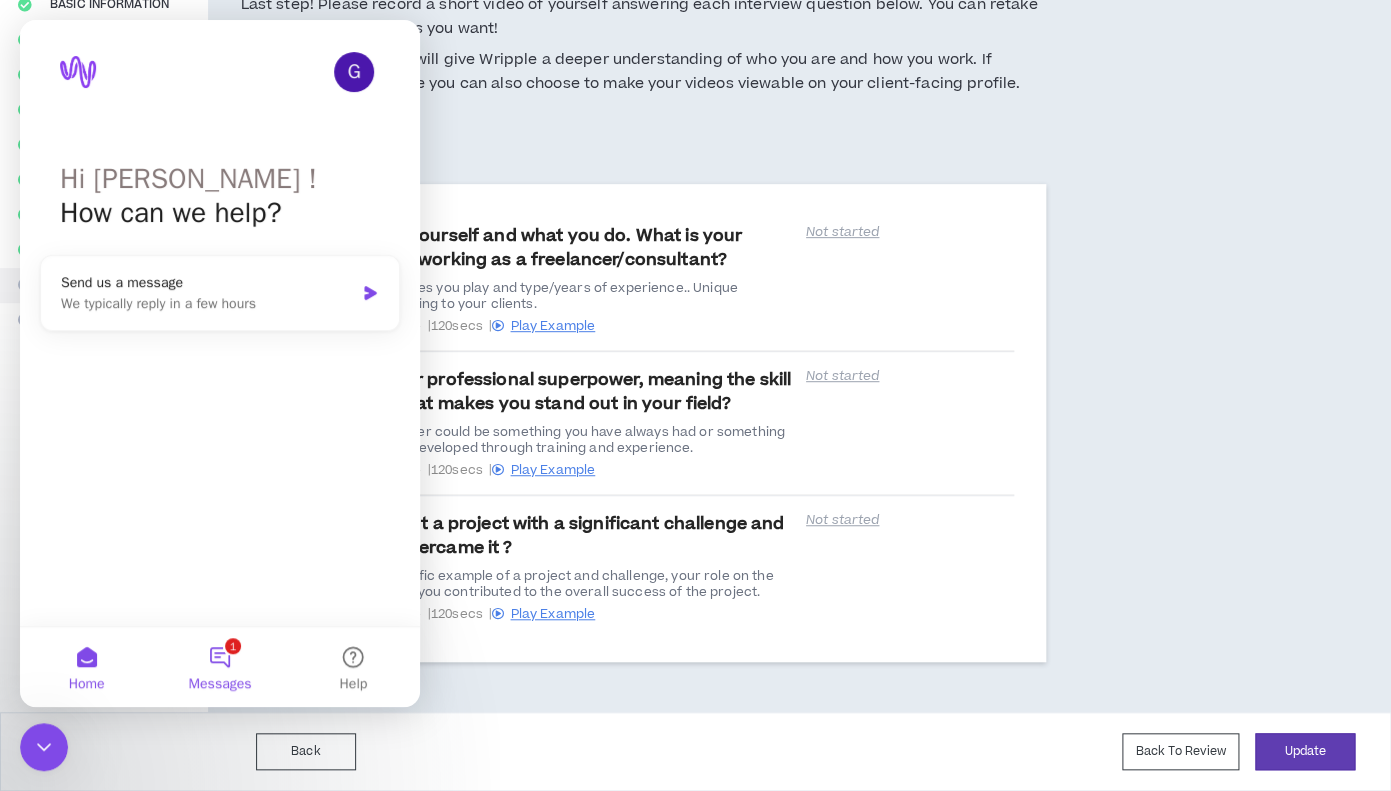 click on "1 Messages" at bounding box center [219, 667] 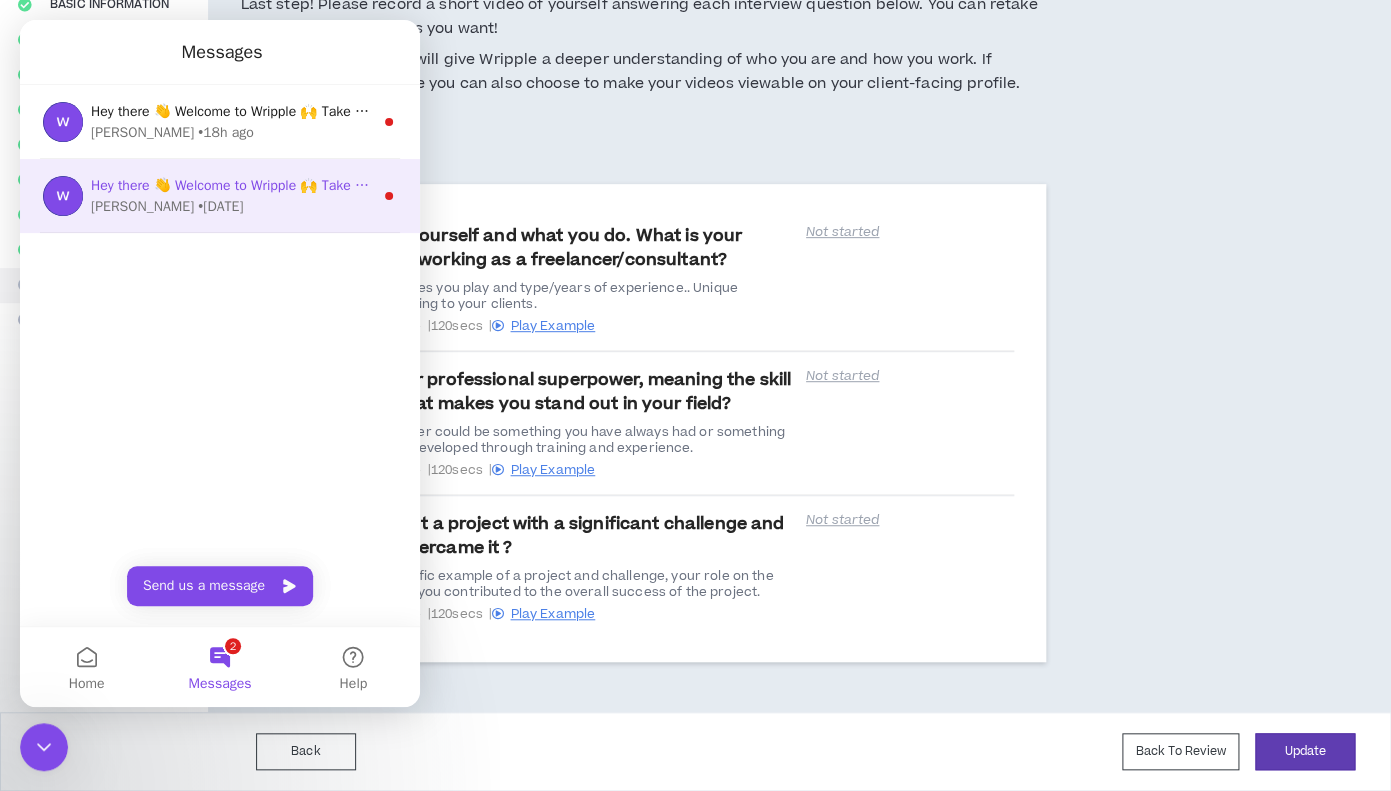 click on "Hey there 👋 Welcome to Wripple 🙌 Take a look around! If you have any questions, just reply to this message. [PERSON_NAME]" at bounding box center [486, 185] 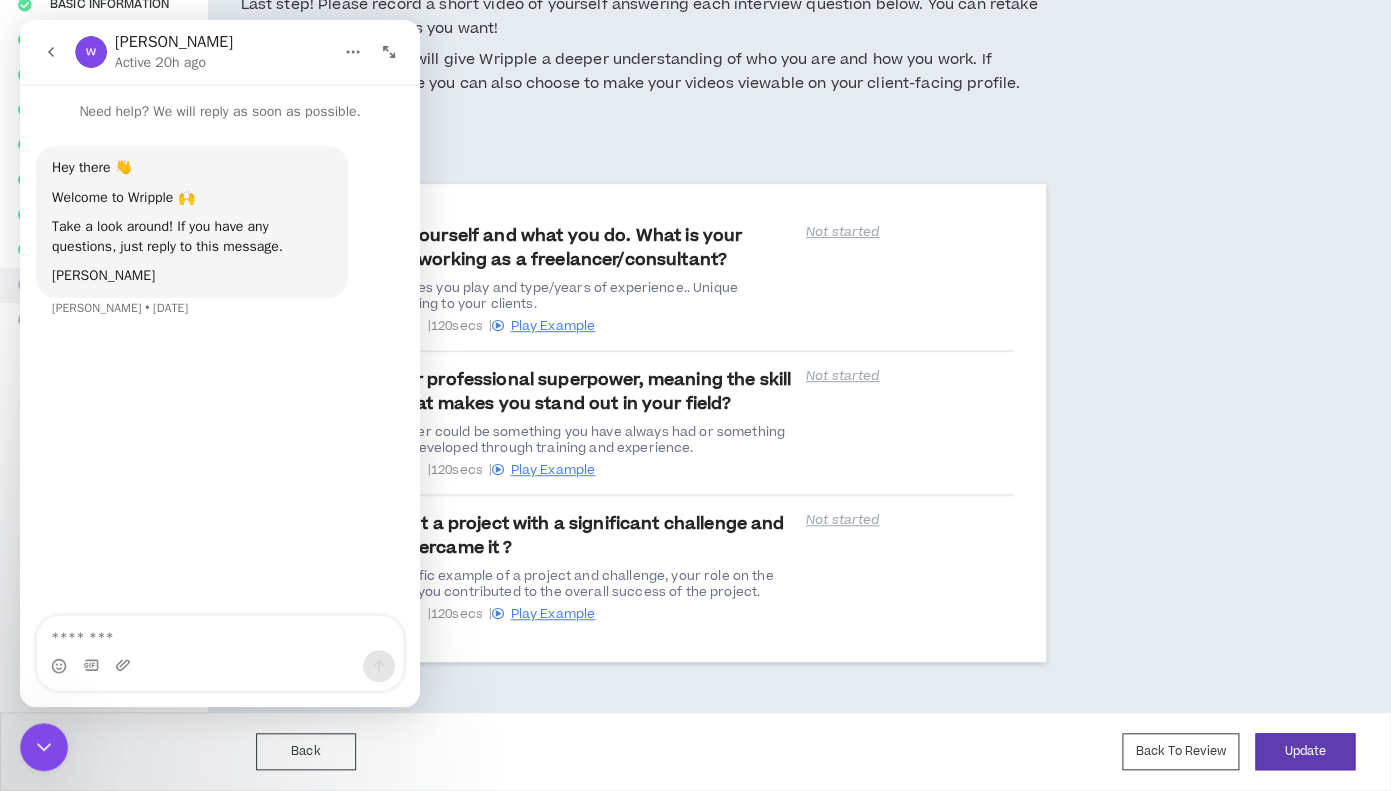 click 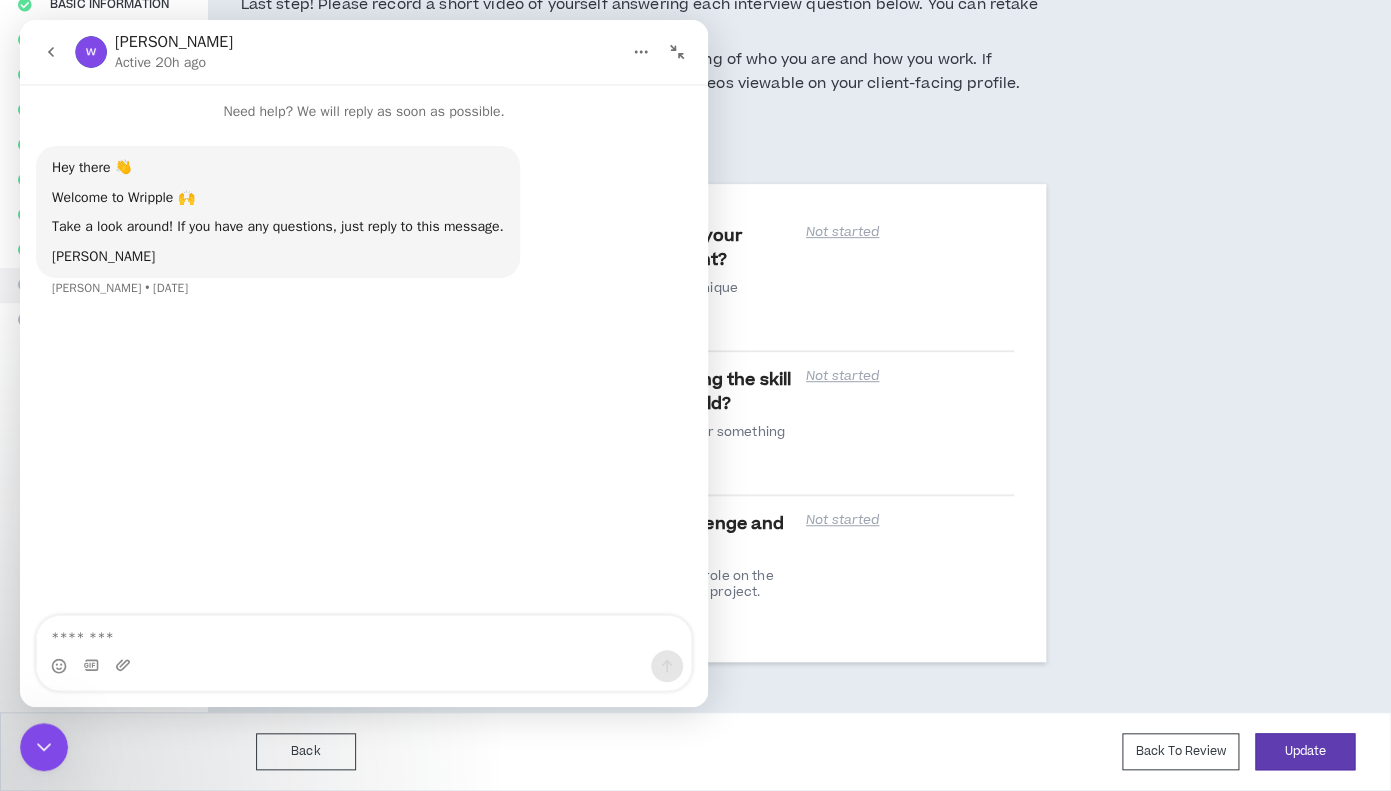 click 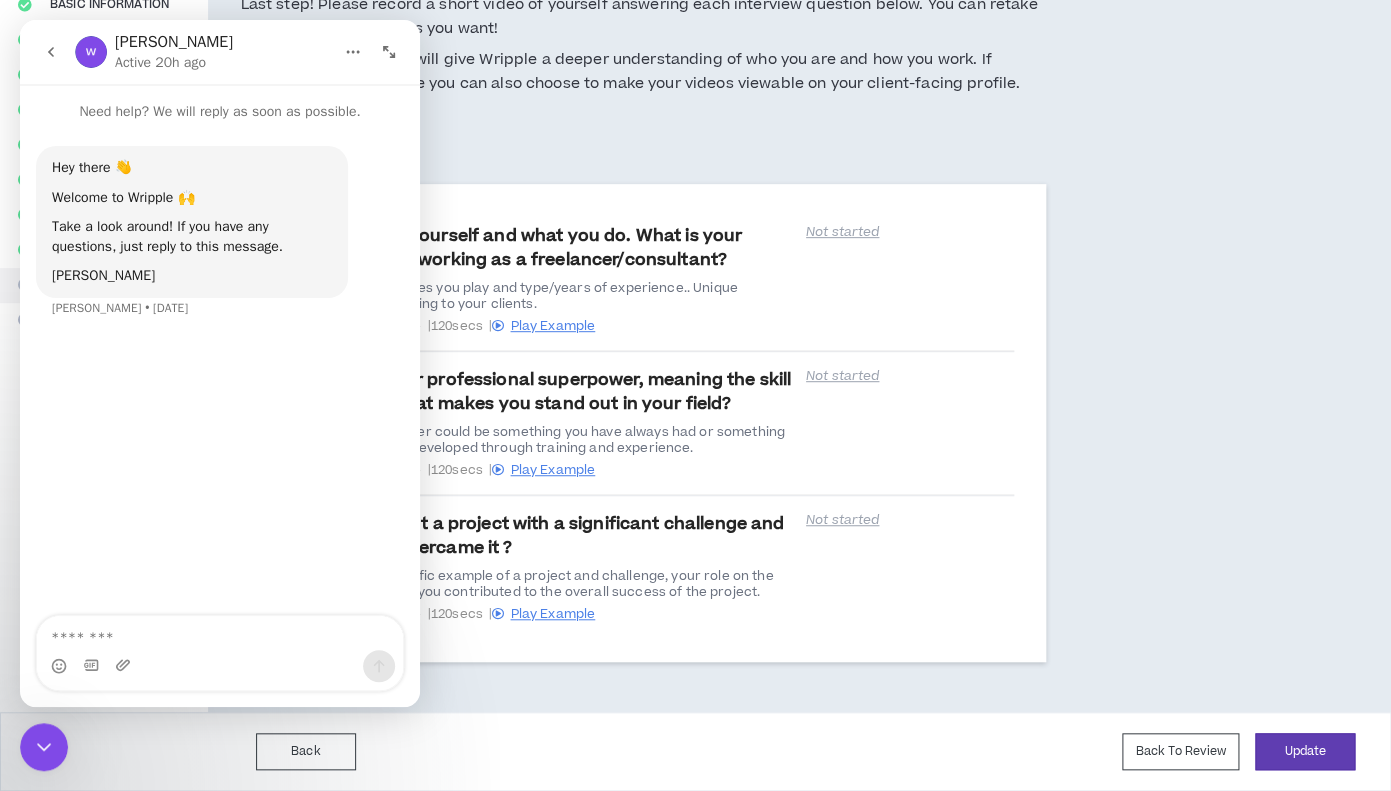 click 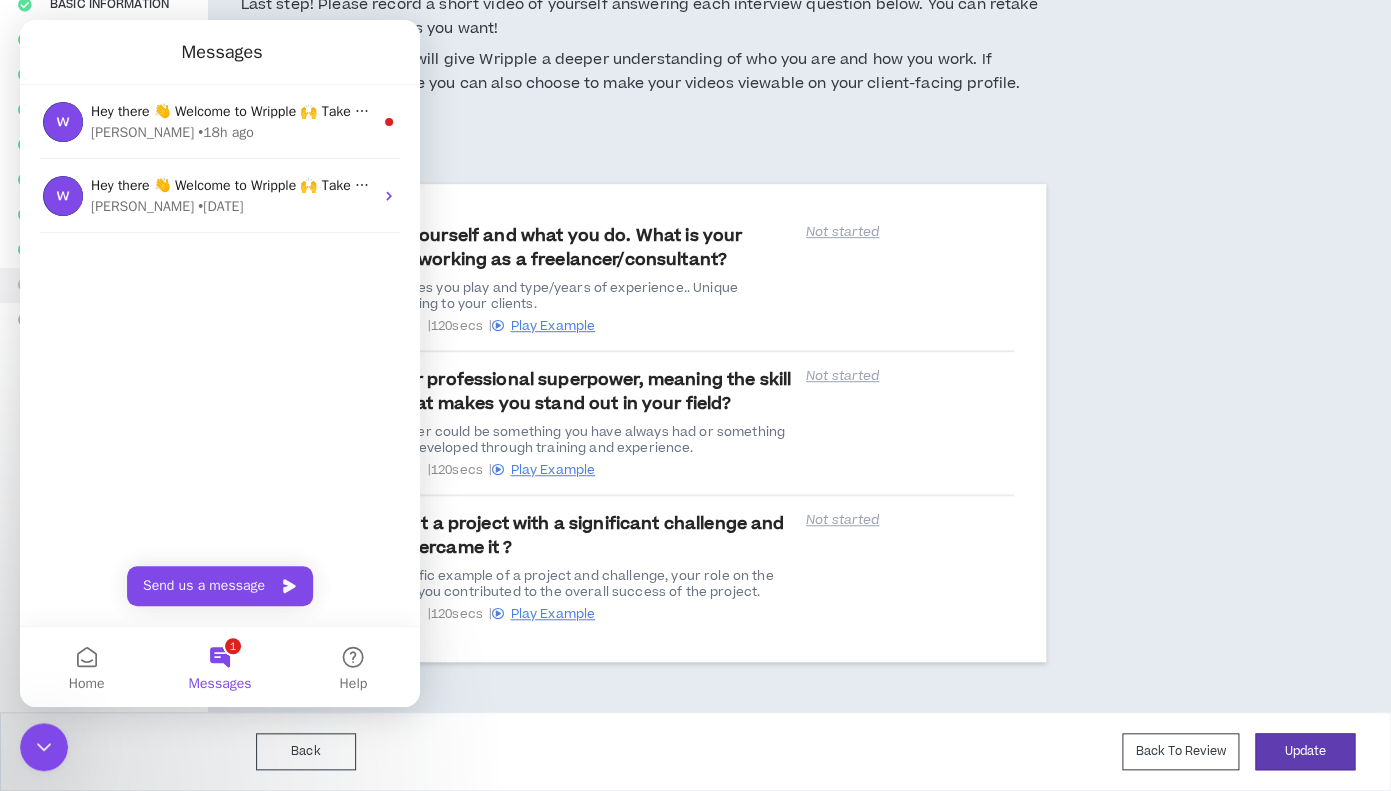 click on "Last step! Please record a short video of yourself answering each interview question below. You can retake videos as many times as you want! This part is  optional  but will give Wripple a deeper understanding of who you are and how you work. If approved to join Wripple you can also choose to make your videos viewable on your client-facing profile. Begin Video Interview" at bounding box center (642, 76) 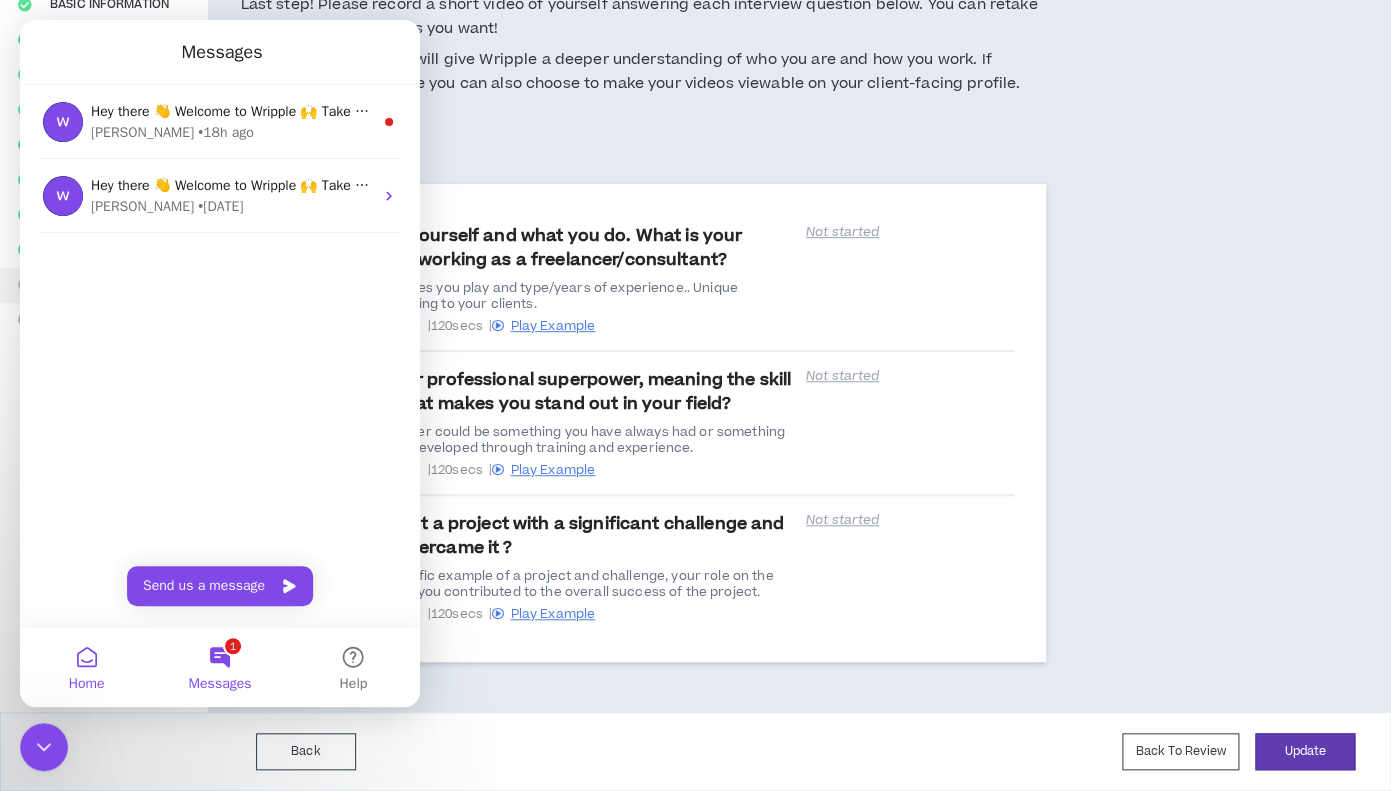 click on "Home" at bounding box center (86, 667) 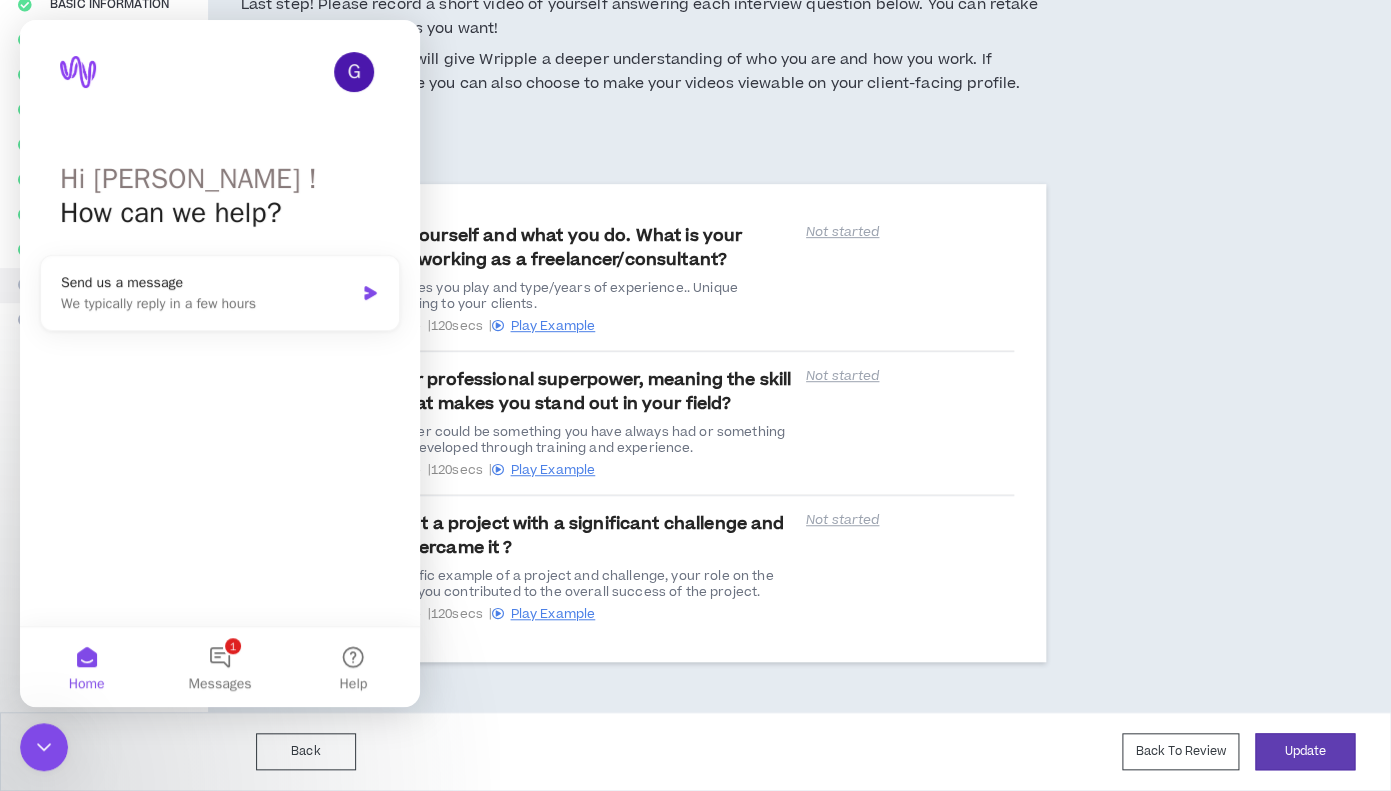 click on "Back Back To Review Update" at bounding box center [805, 751] 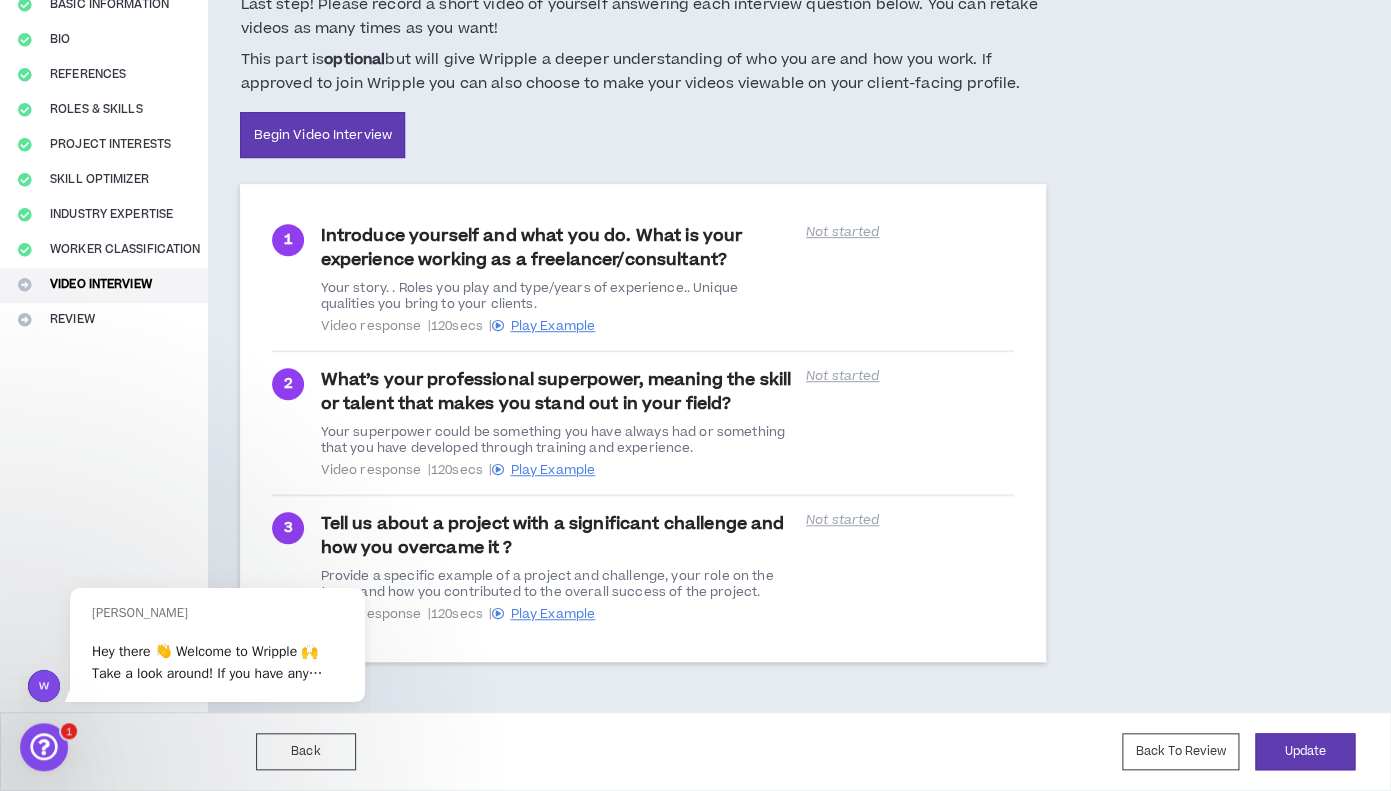 scroll, scrollTop: 0, scrollLeft: 0, axis: both 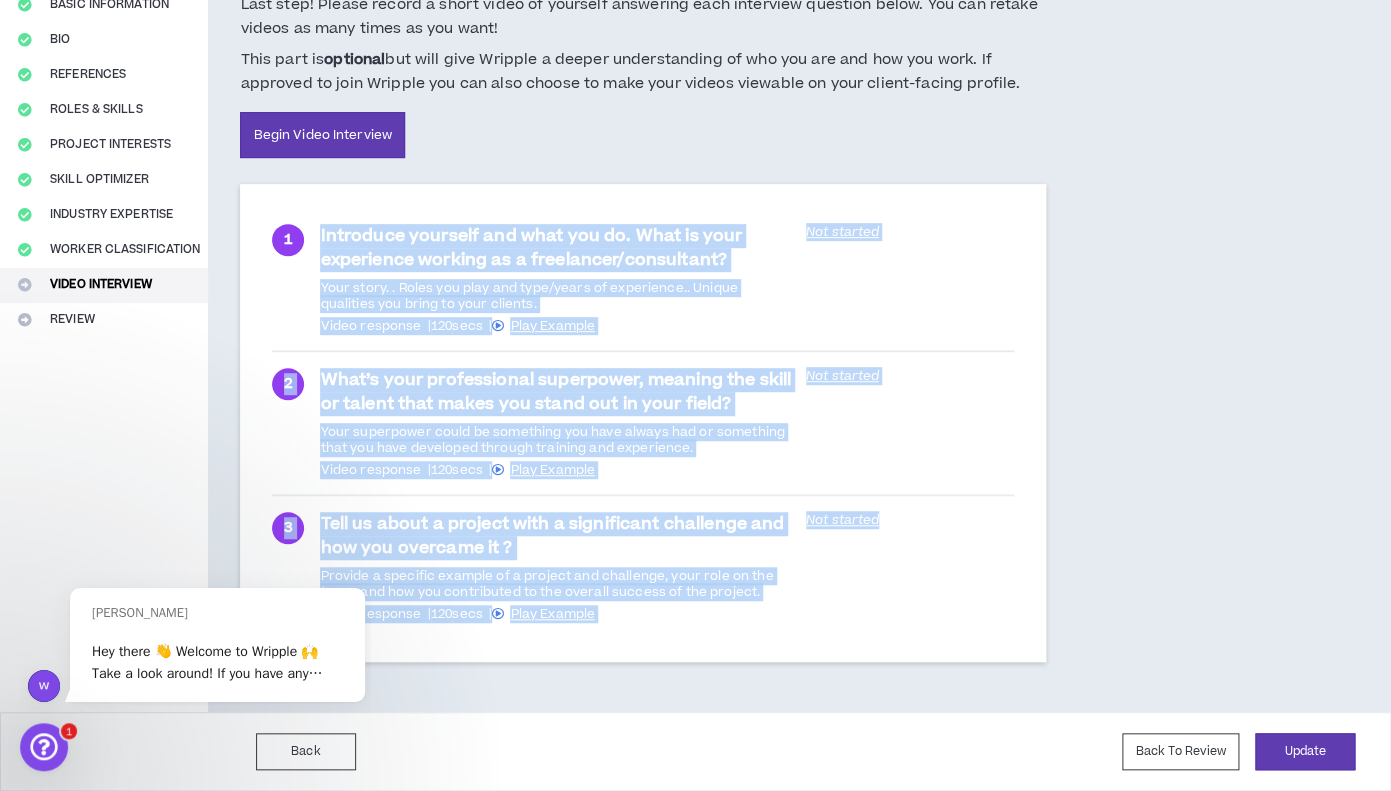 drag, startPoint x: 323, startPoint y: 227, endPoint x: 688, endPoint y: 631, distance: 544.4639 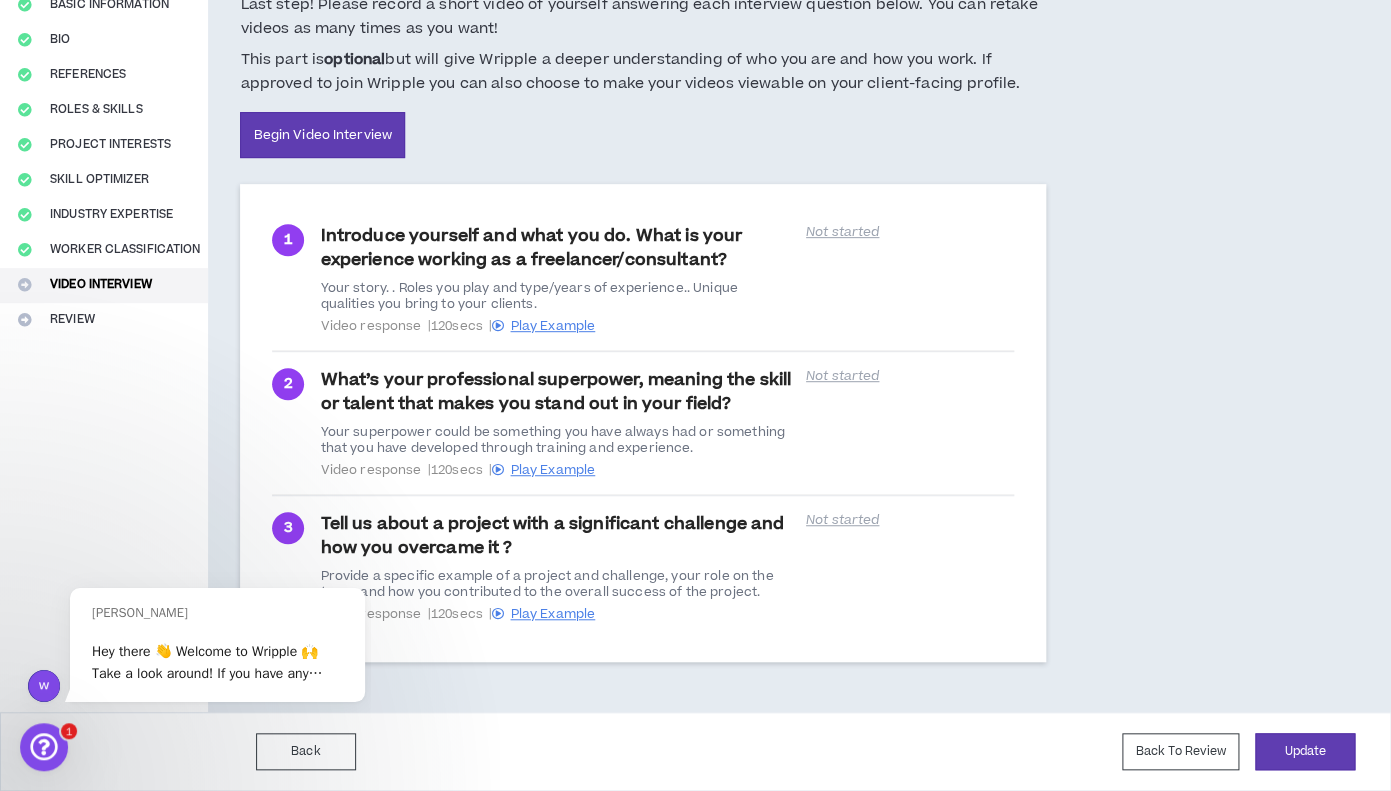 click on "Video Interview Video interview is optional and not required. Last step! Please record a short video of yourself answering each interview question below. You can retake videos as many times as you want! This part is  optional  but will give Wripple a deeper understanding of who you are and how you work. If approved to join Wripple you can also choose to make your videos viewable on your client-facing profile. Begin Video Interview 1 Introduce yourself and what you do. What is your experience working as a freelancer/consultant? Your story. . Roles you play and type/years of experience.. Unique qualities you bring to your clients. Video response  |   120  secs  |   Play Example Not started 2 What’s your professional superpower, meaning the skill or talent that makes you stand out in your field? Your superpower could be something you have always had or something that you have developed through training and experience. Video response  |   120  secs  |   Play Example Not started 3 Video response  |" at bounding box center (729, 308) 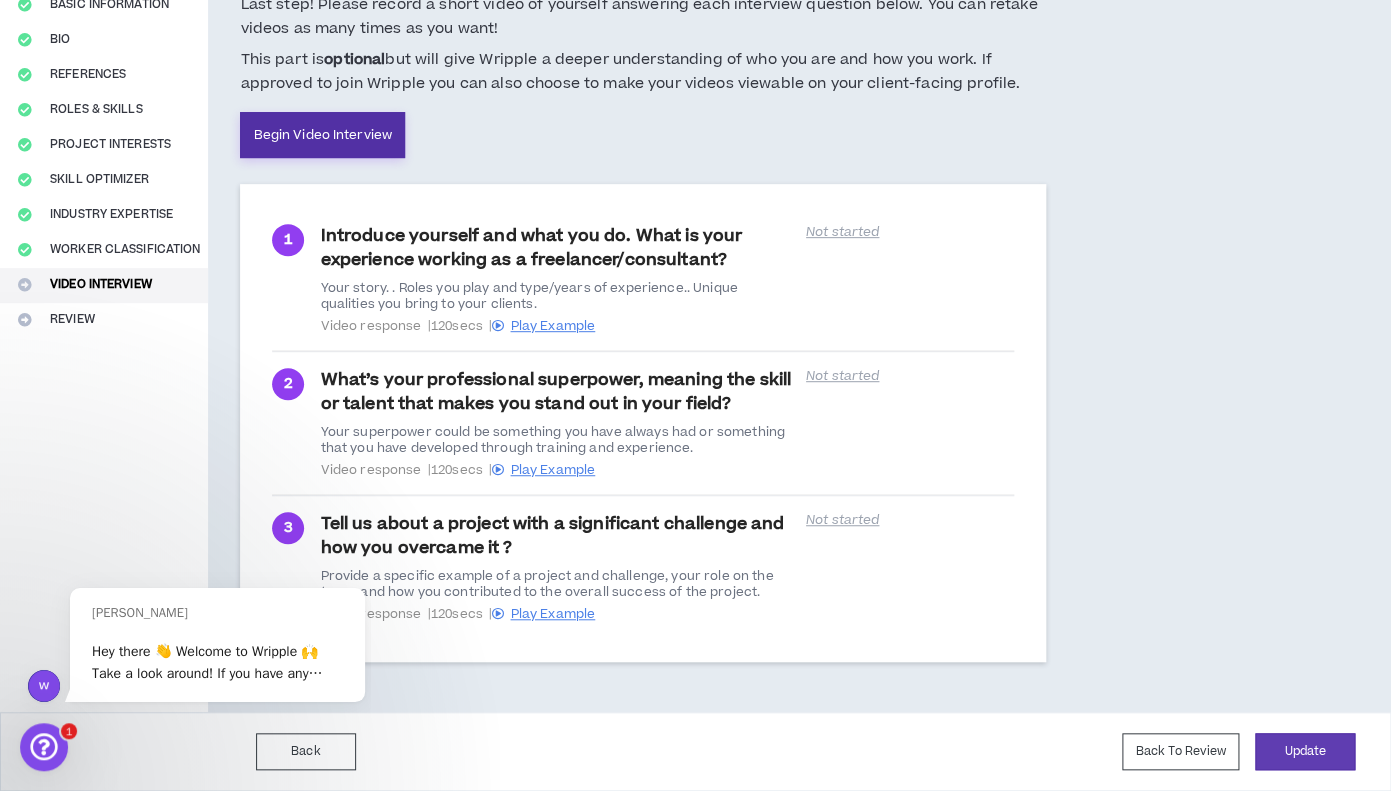 click on "Begin Video Interview" at bounding box center (322, 135) 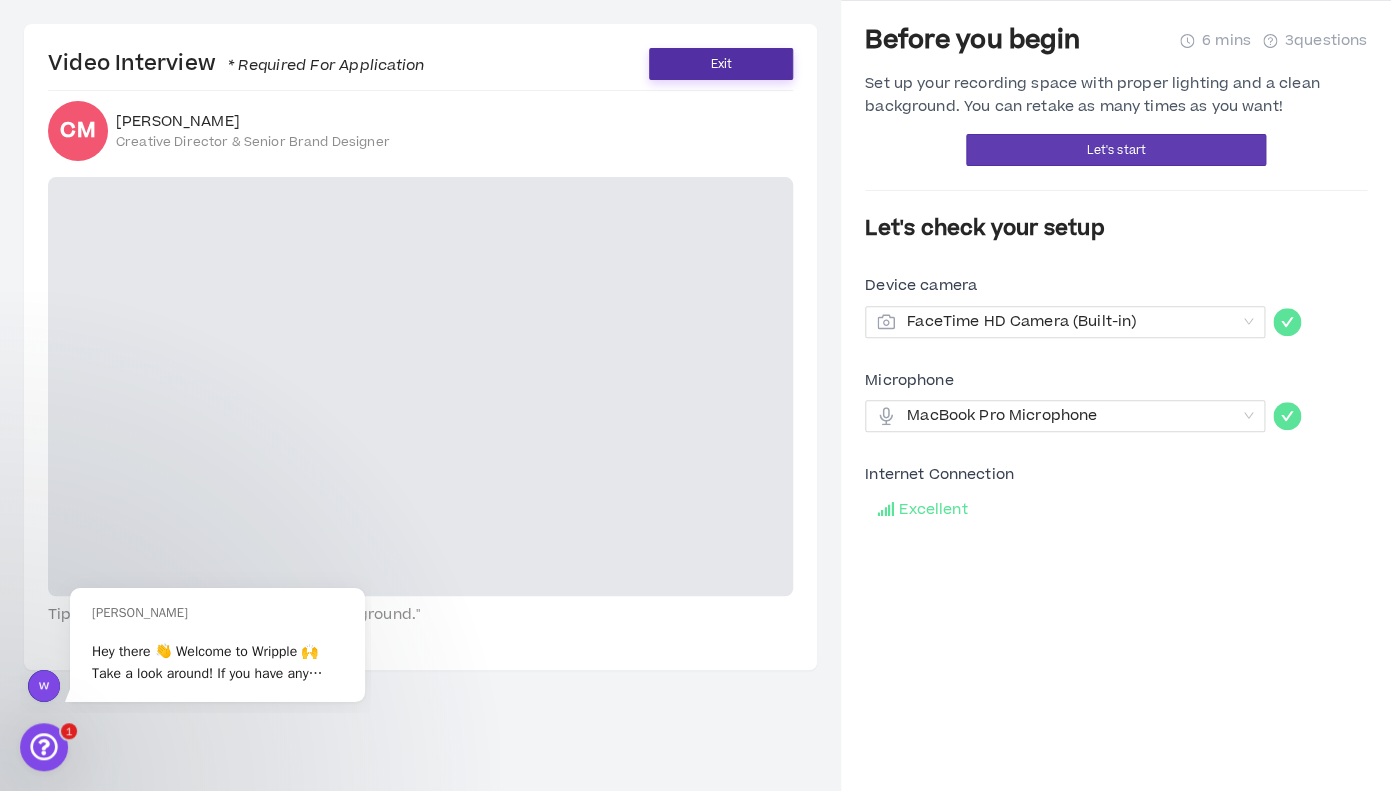 click on "Exit" at bounding box center (721, 64) 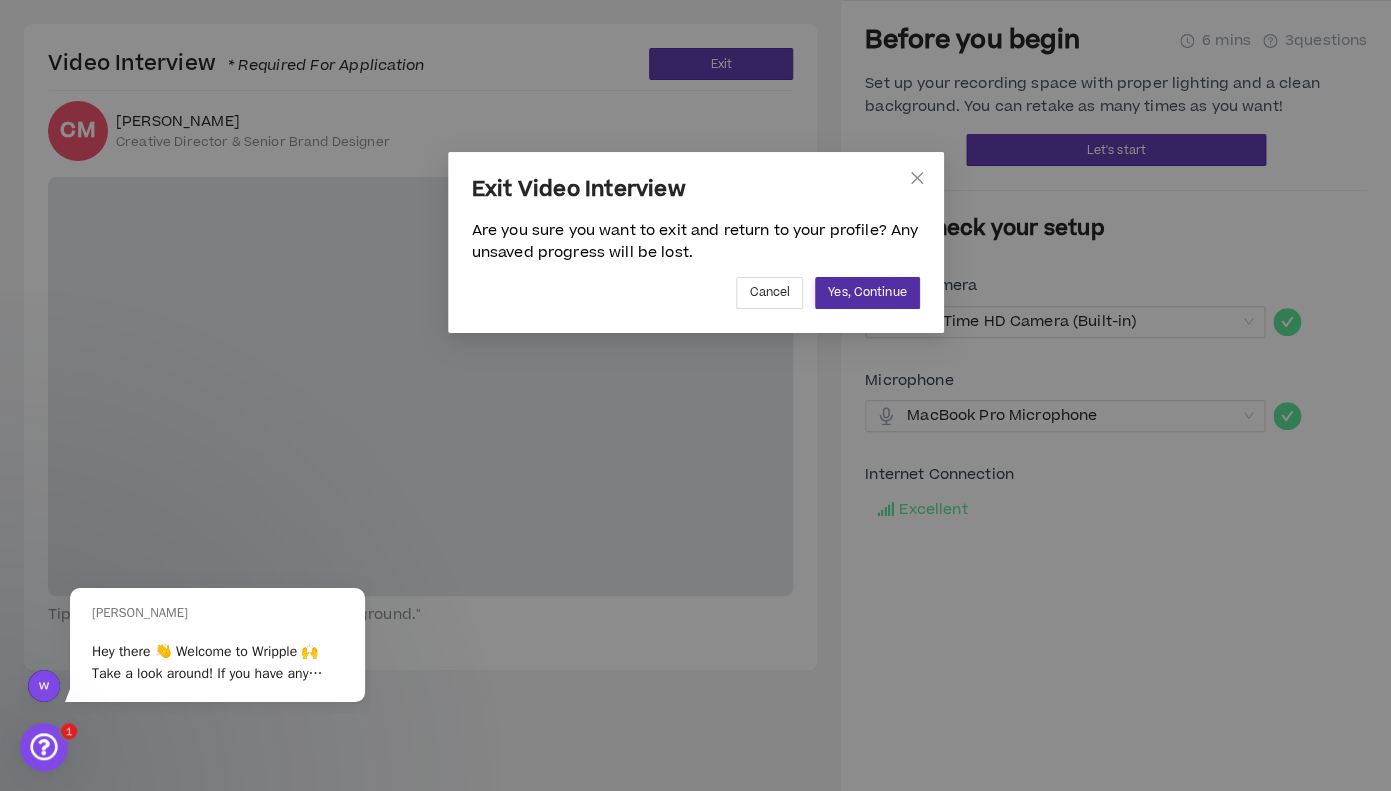 click on "Yes, Continue" at bounding box center [867, 292] 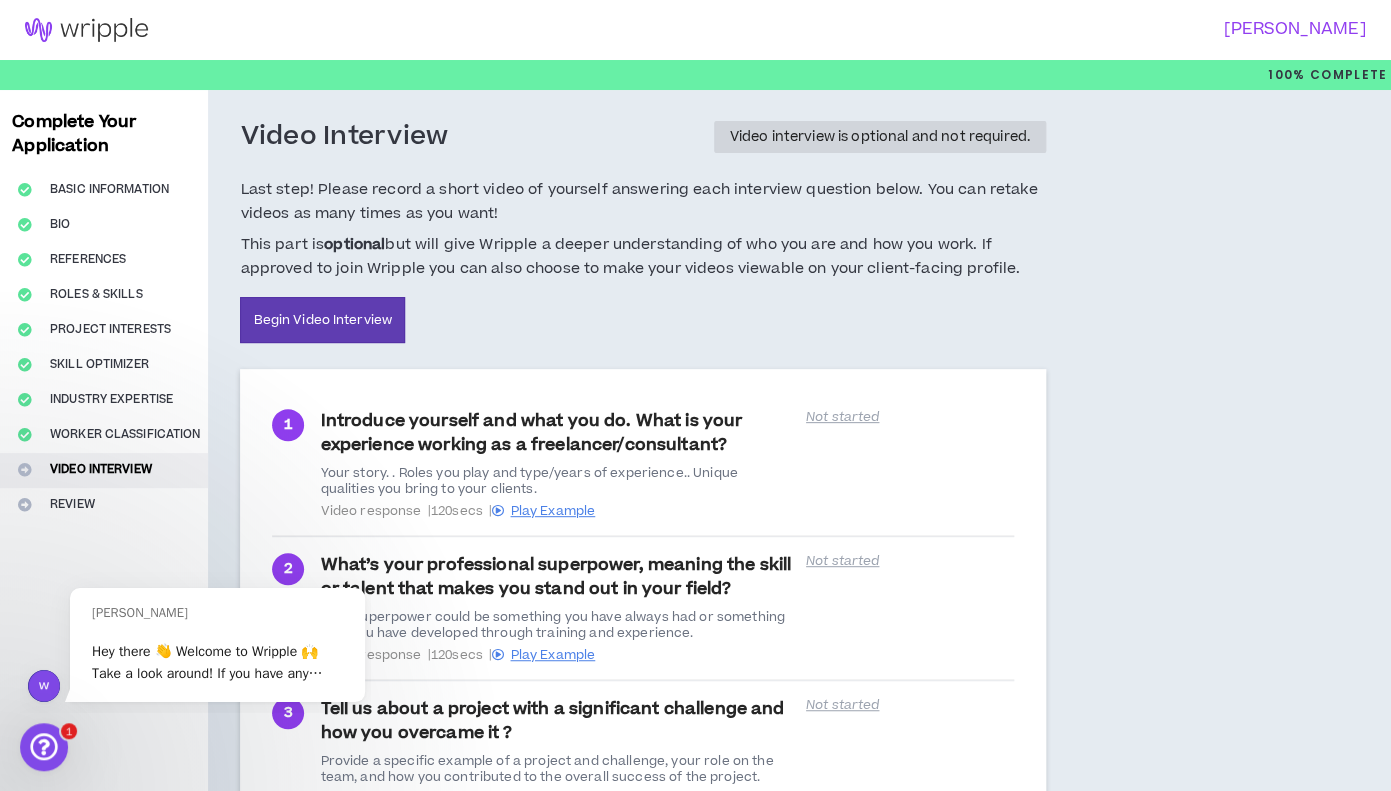 scroll, scrollTop: 0, scrollLeft: 0, axis: both 